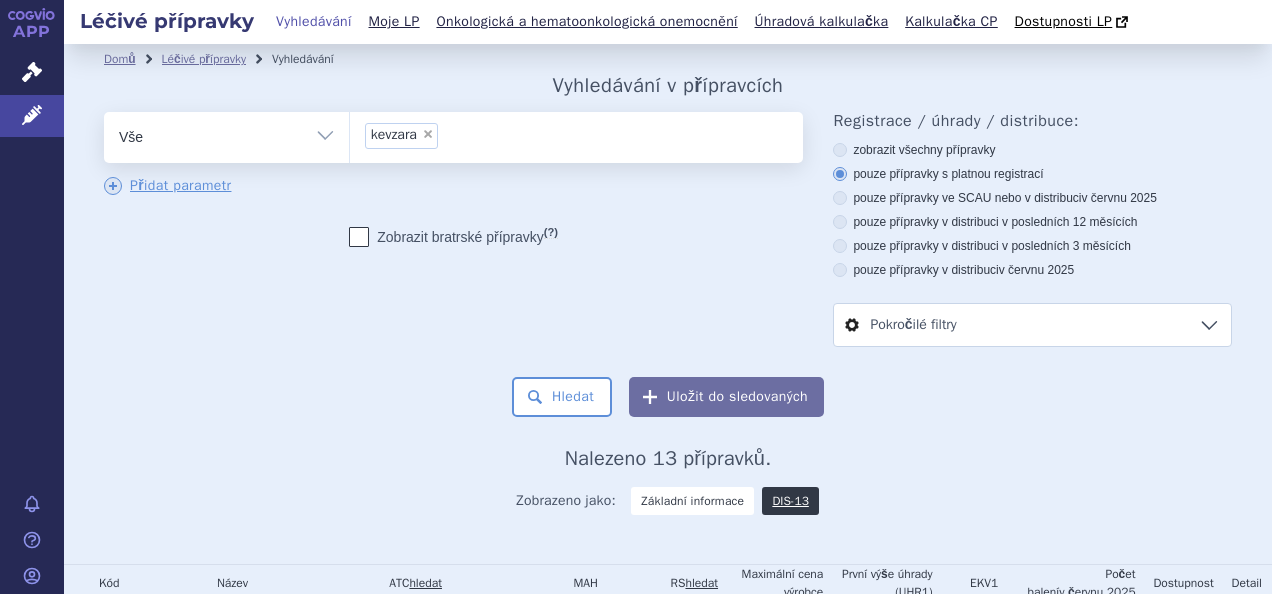 scroll, scrollTop: 0, scrollLeft: 0, axis: both 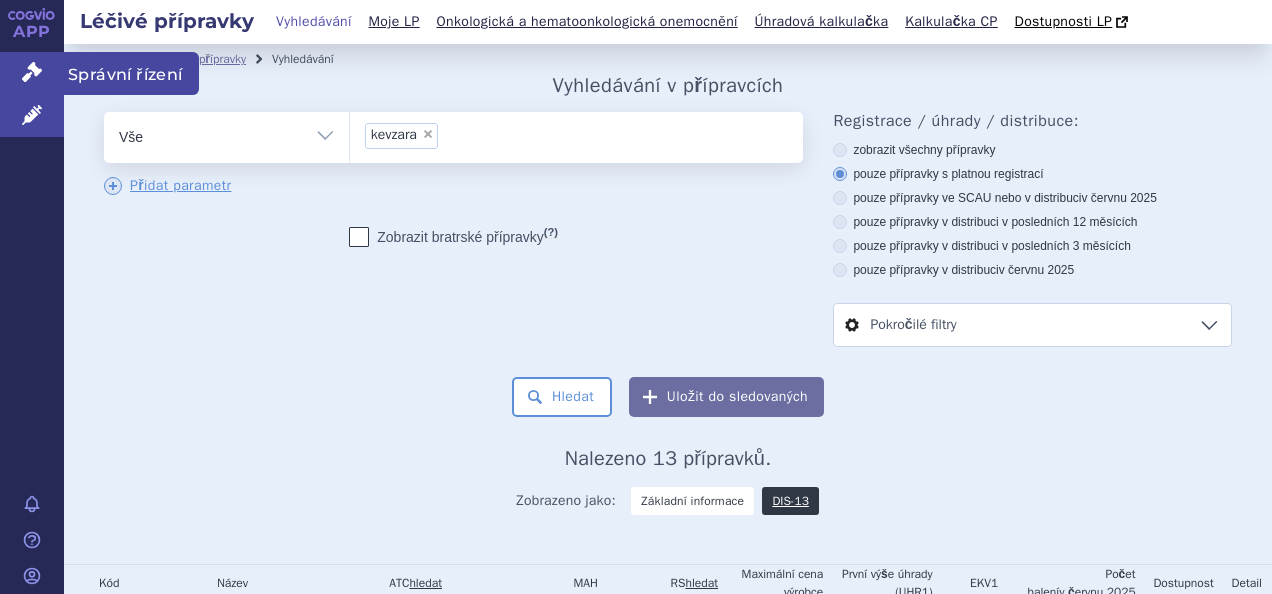 click at bounding box center [32, 72] 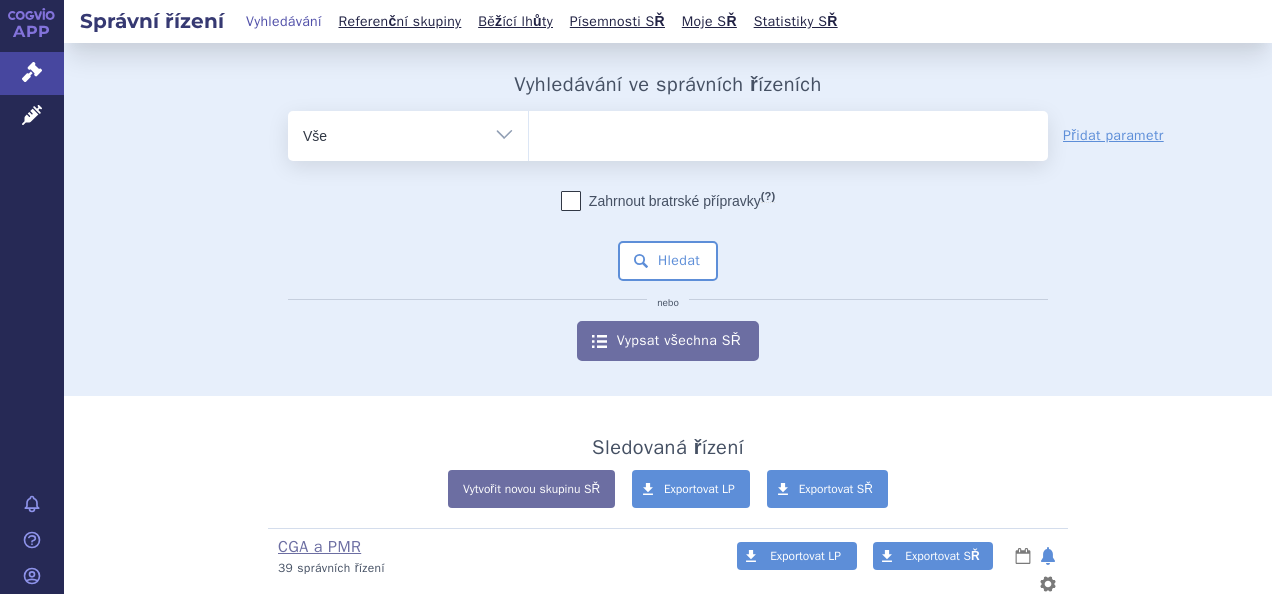 scroll, scrollTop: 0, scrollLeft: 0, axis: both 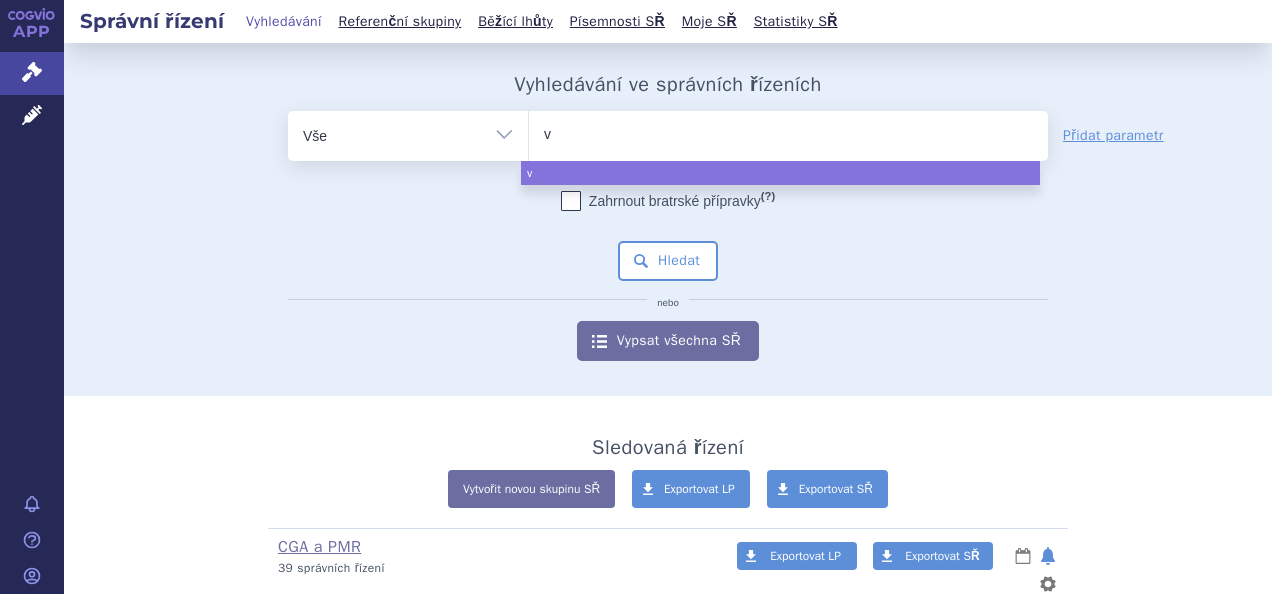 type on "[NAME]" 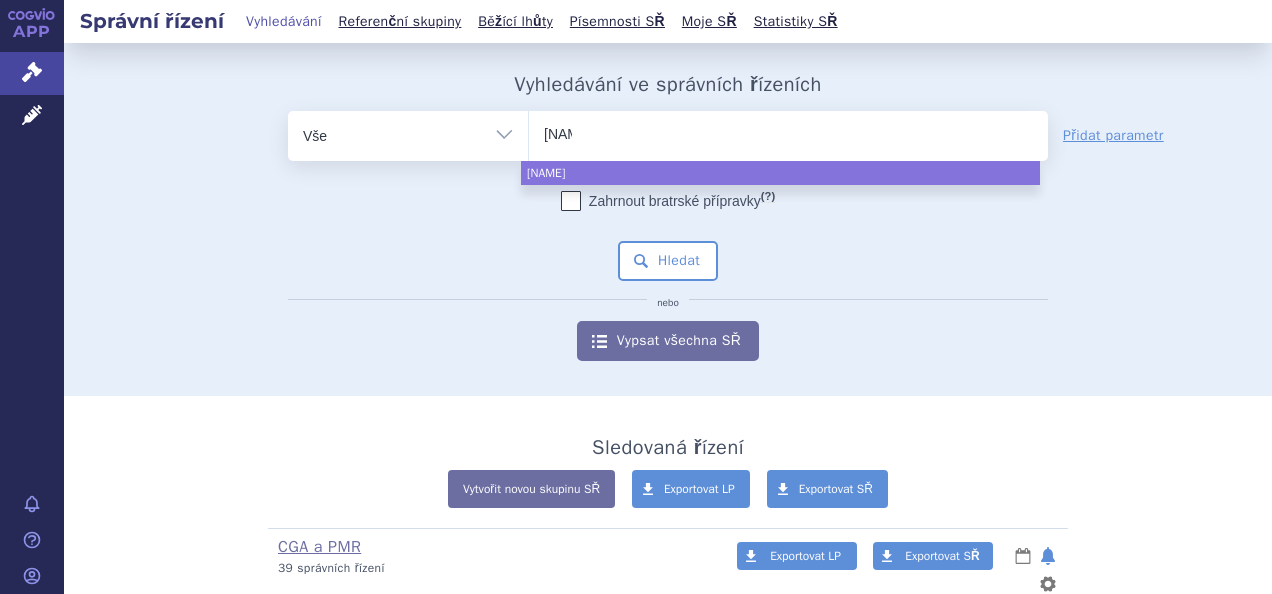 type on "v" 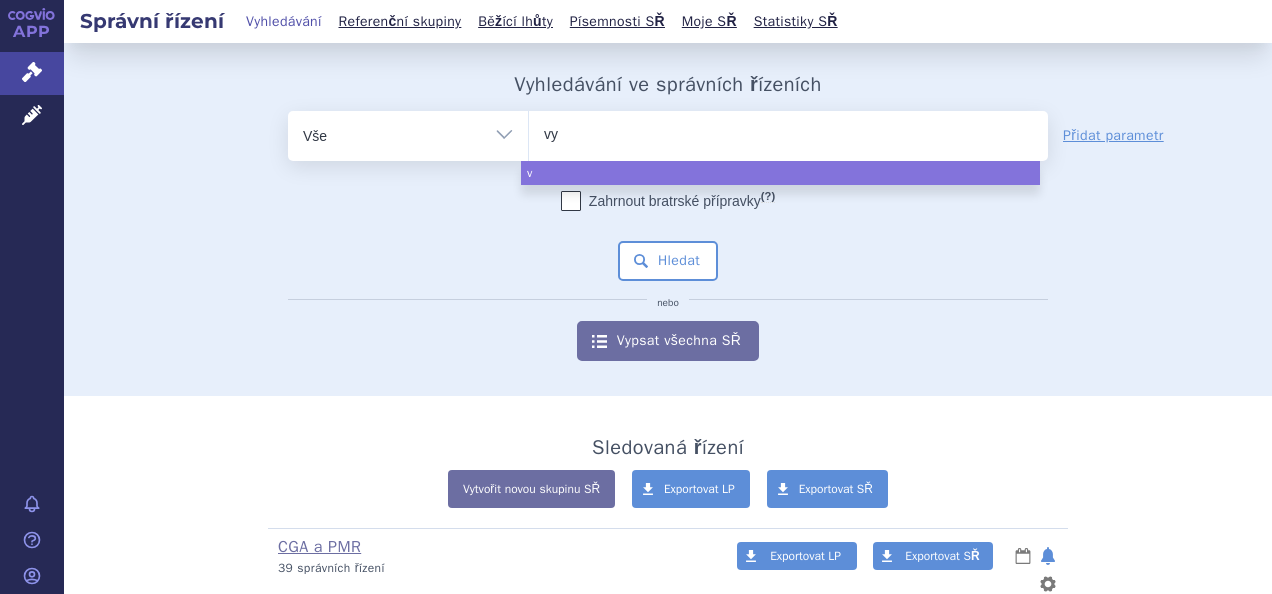 type on "vyn" 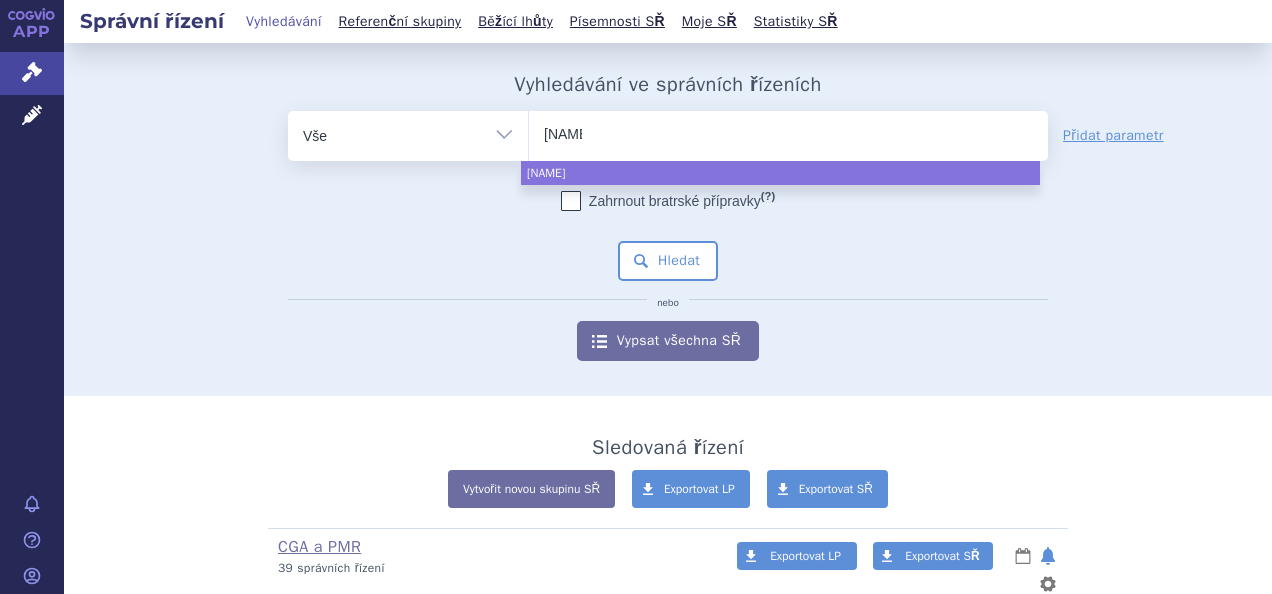 type on "vynda" 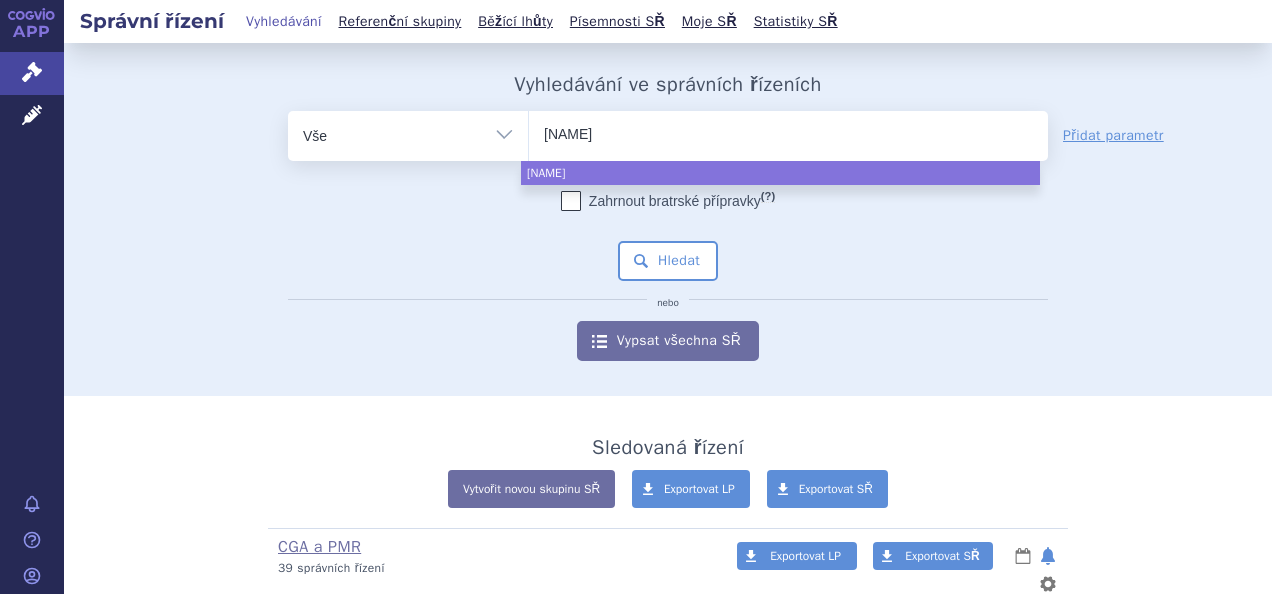 type on "vyndag" 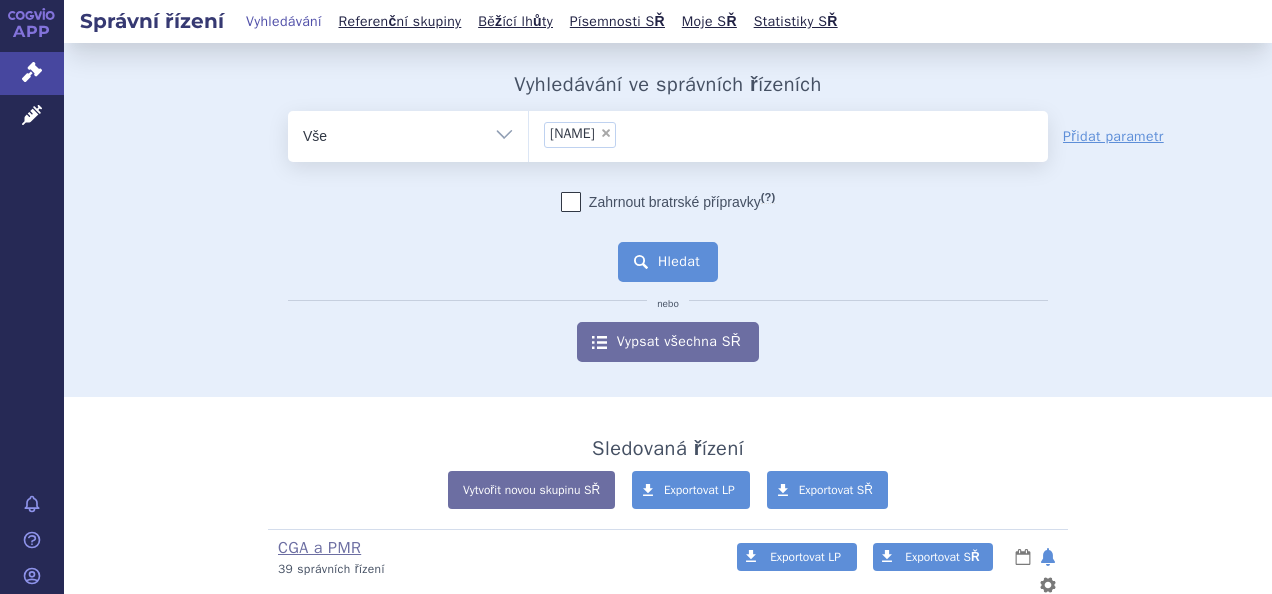 click on "Hledat" at bounding box center (668, 262) 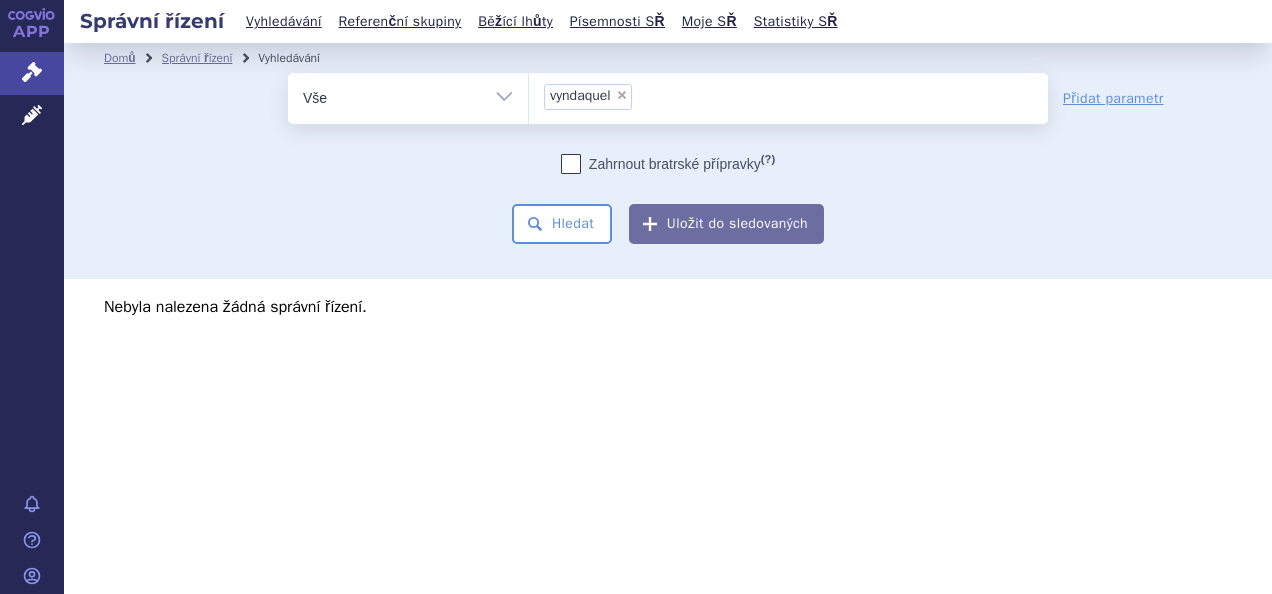 scroll, scrollTop: 0, scrollLeft: 0, axis: both 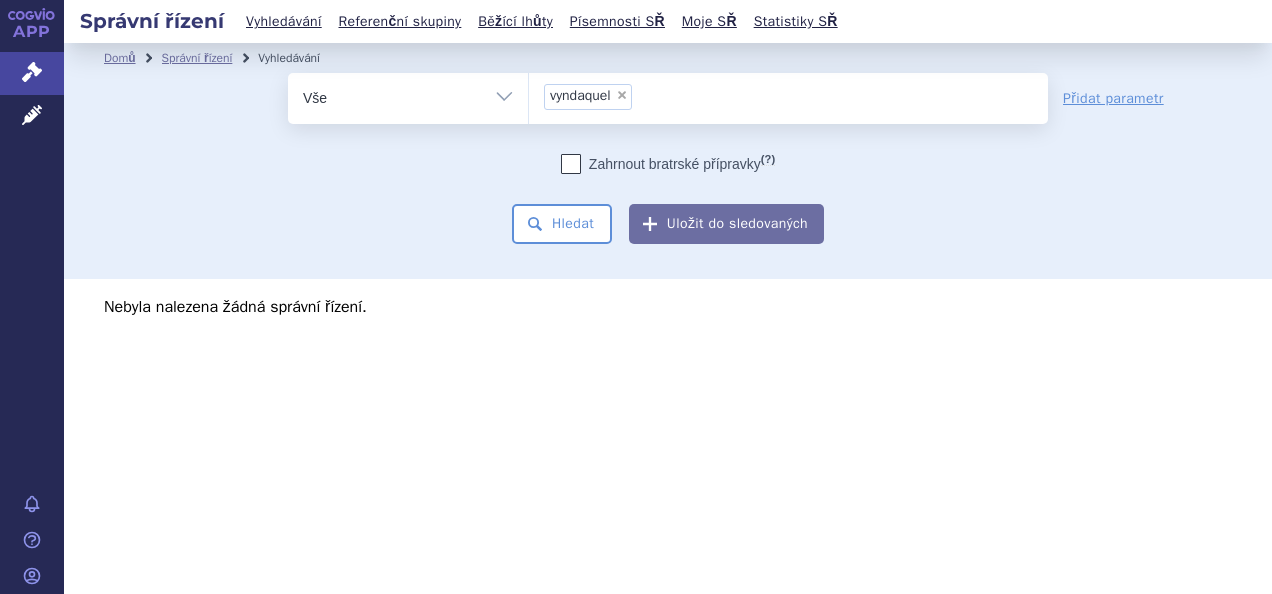 click on "×" at bounding box center [622, 95] 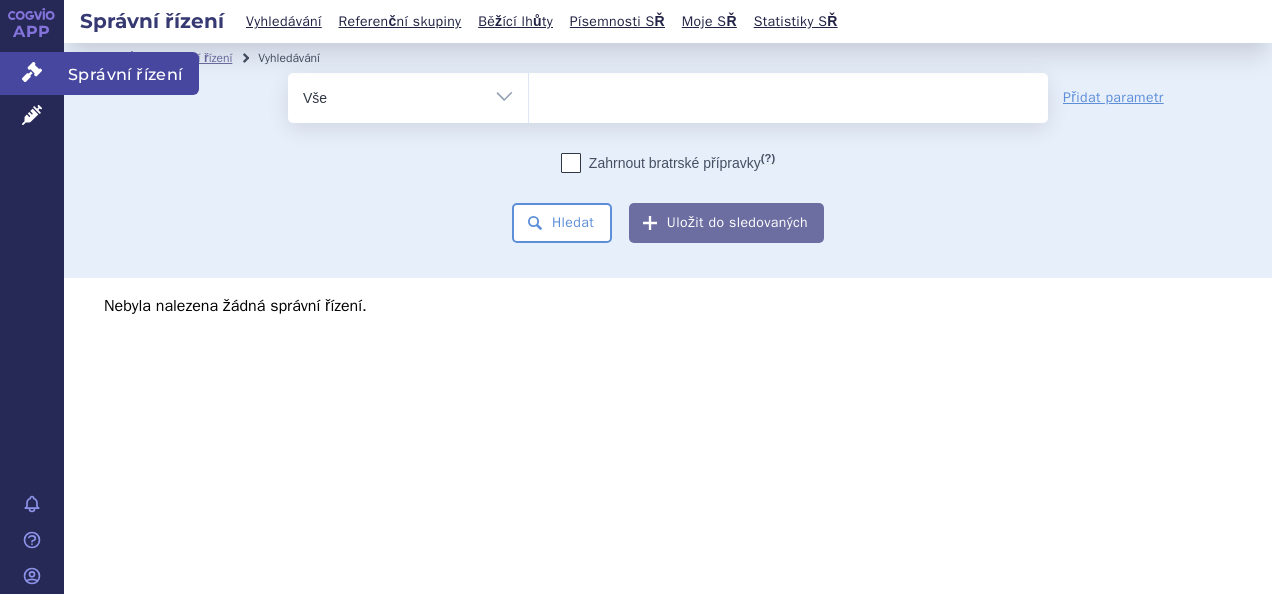click at bounding box center [32, 72] 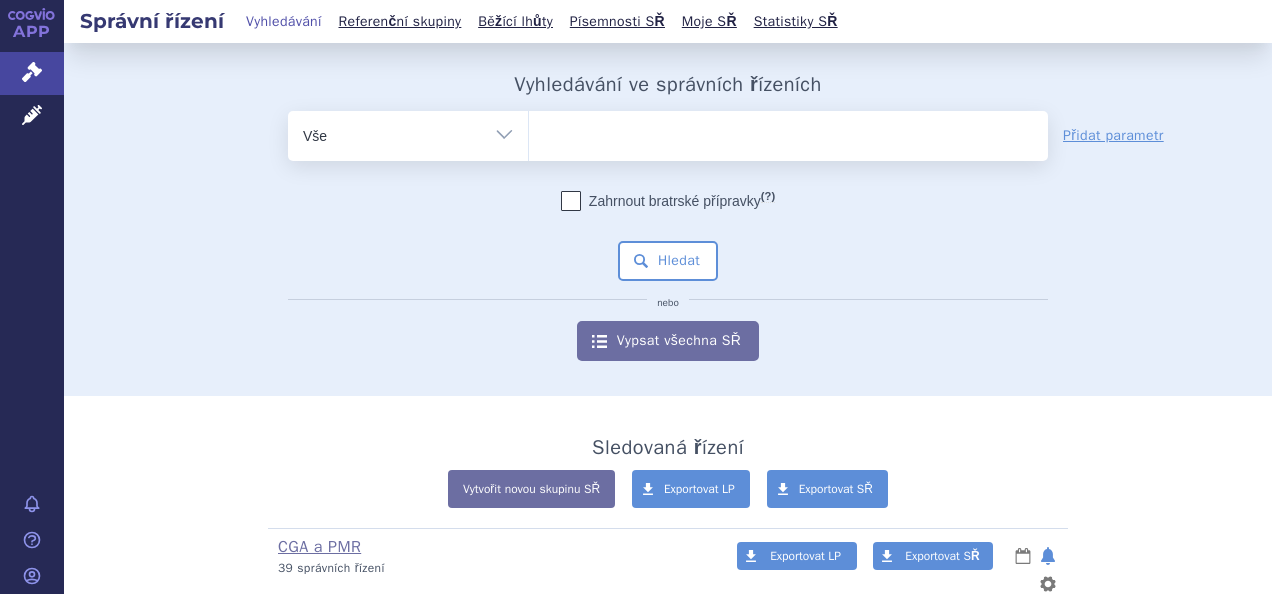 scroll, scrollTop: 0, scrollLeft: 0, axis: both 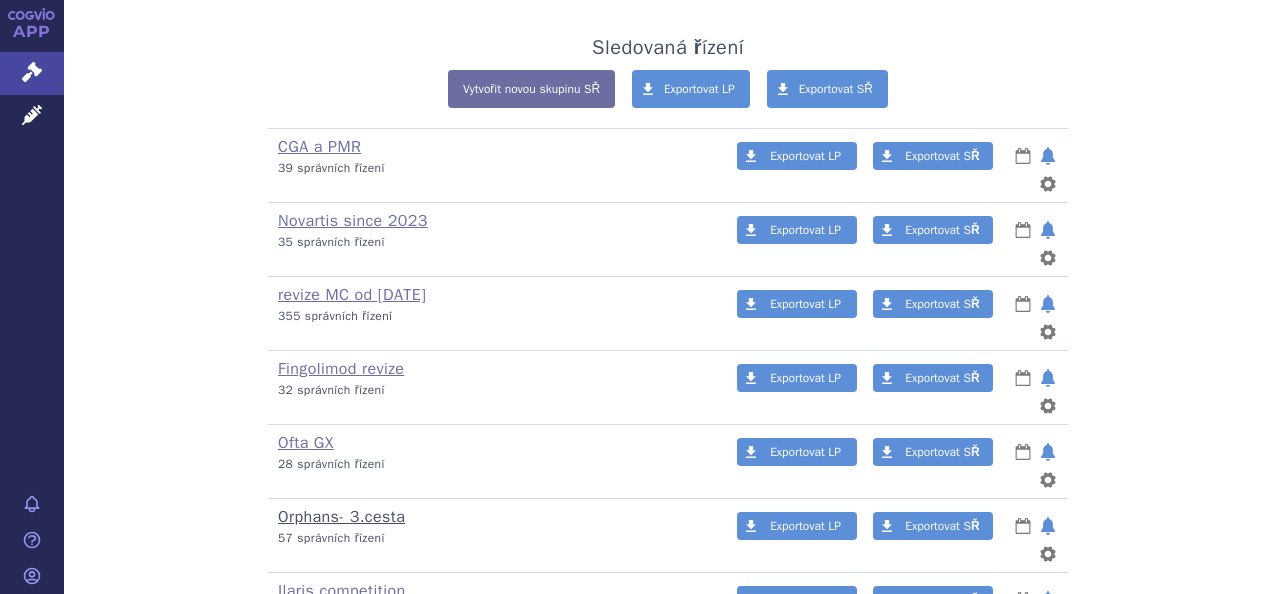 click on "Orphans- 3.cesta" at bounding box center [341, 517] 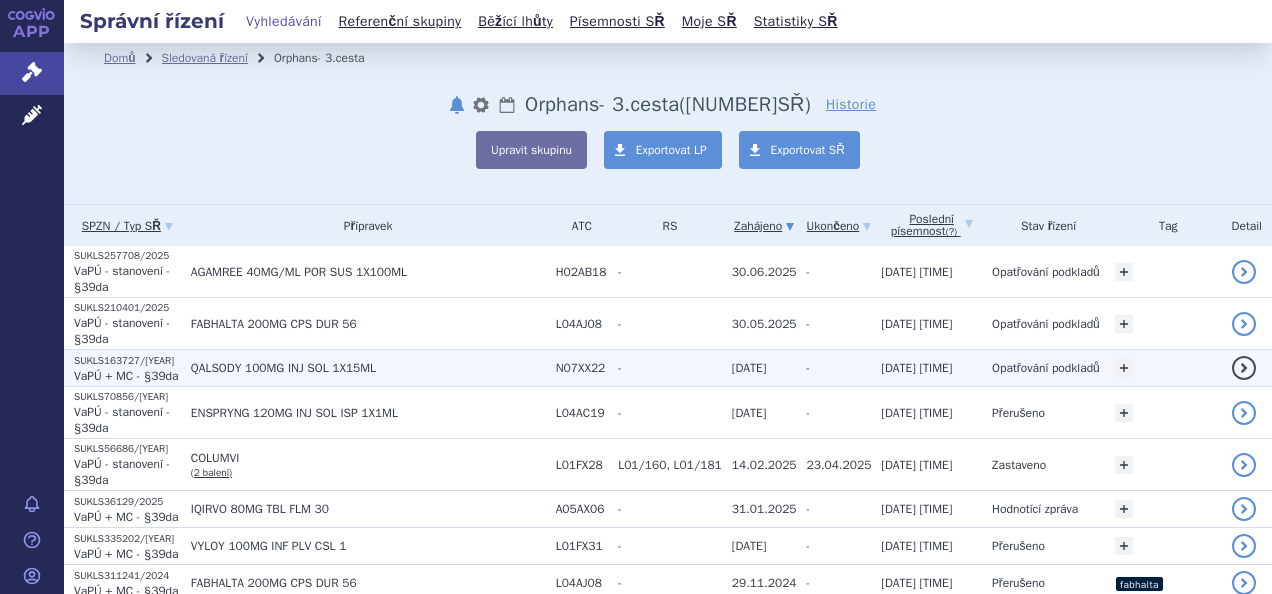 scroll, scrollTop: 0, scrollLeft: 0, axis: both 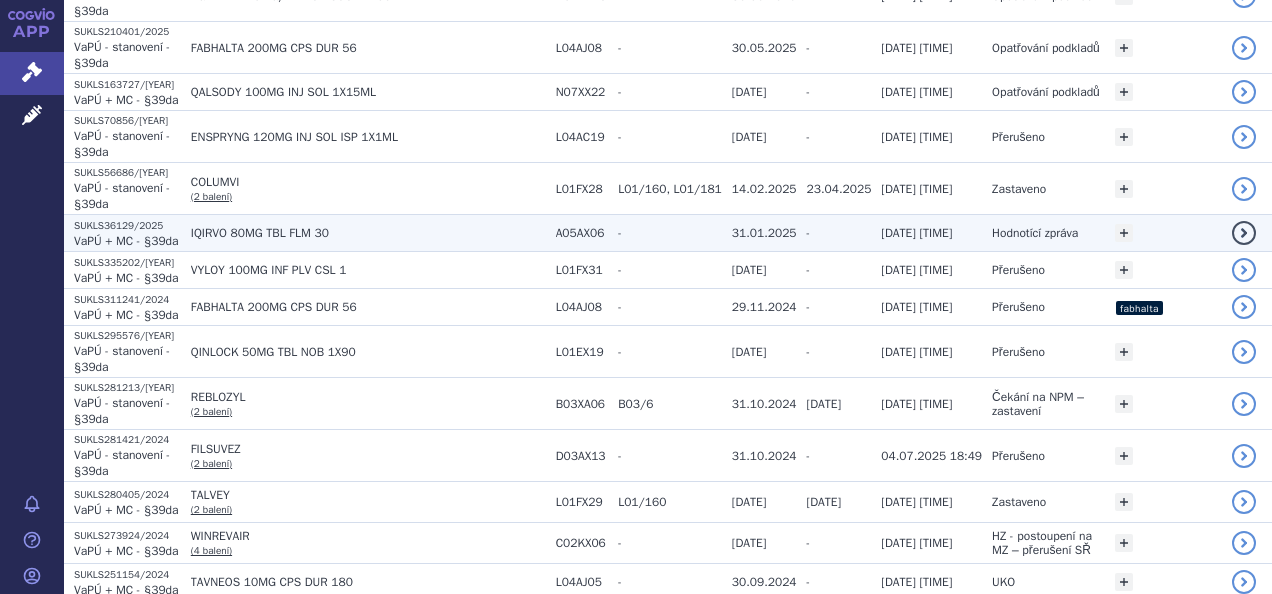 click on "IQIRVO 80MG TBL FLM 30" at bounding box center (363, -4) 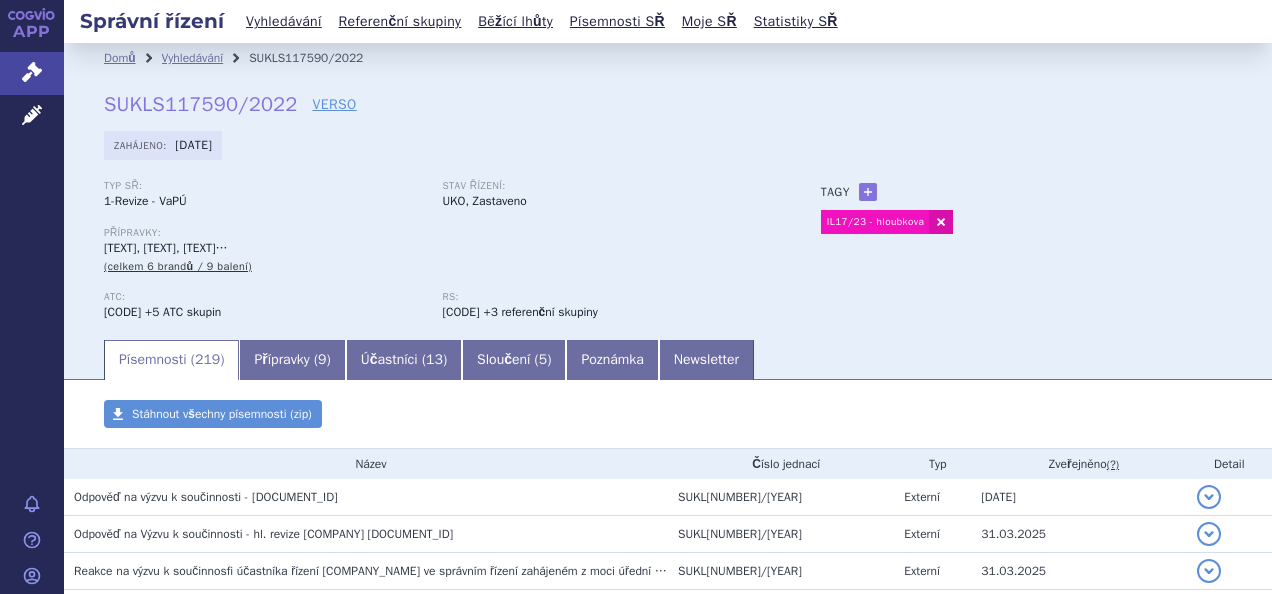scroll, scrollTop: 0, scrollLeft: 0, axis: both 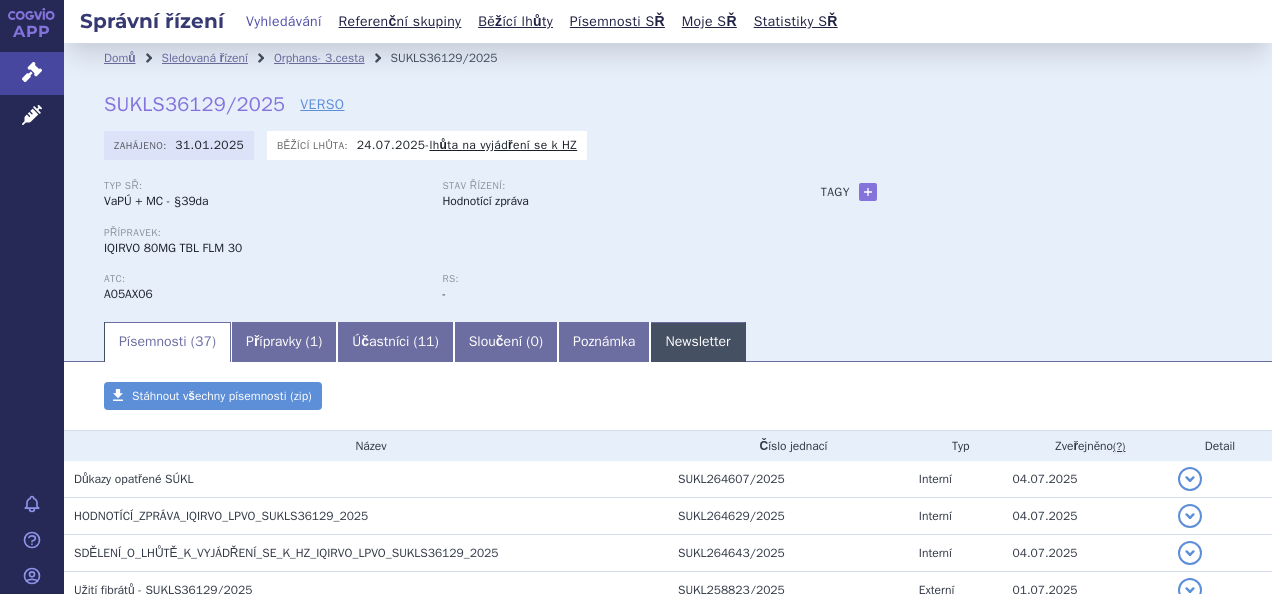 click on "Newsletter" at bounding box center [697, 342] 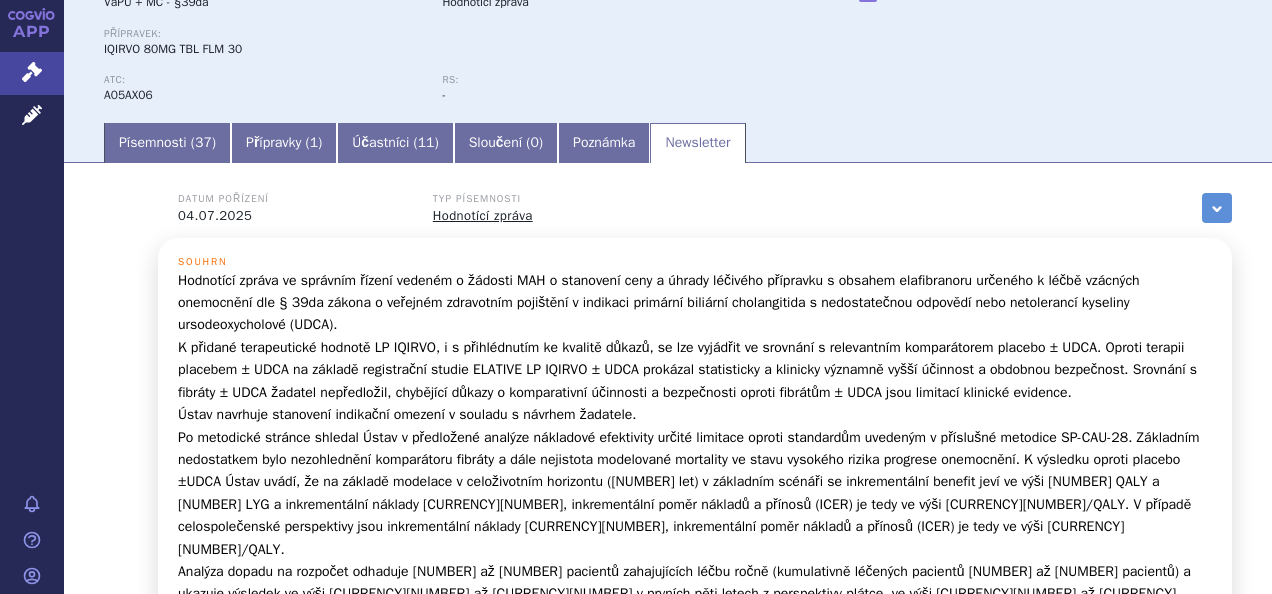 scroll, scrollTop: 207, scrollLeft: 0, axis: vertical 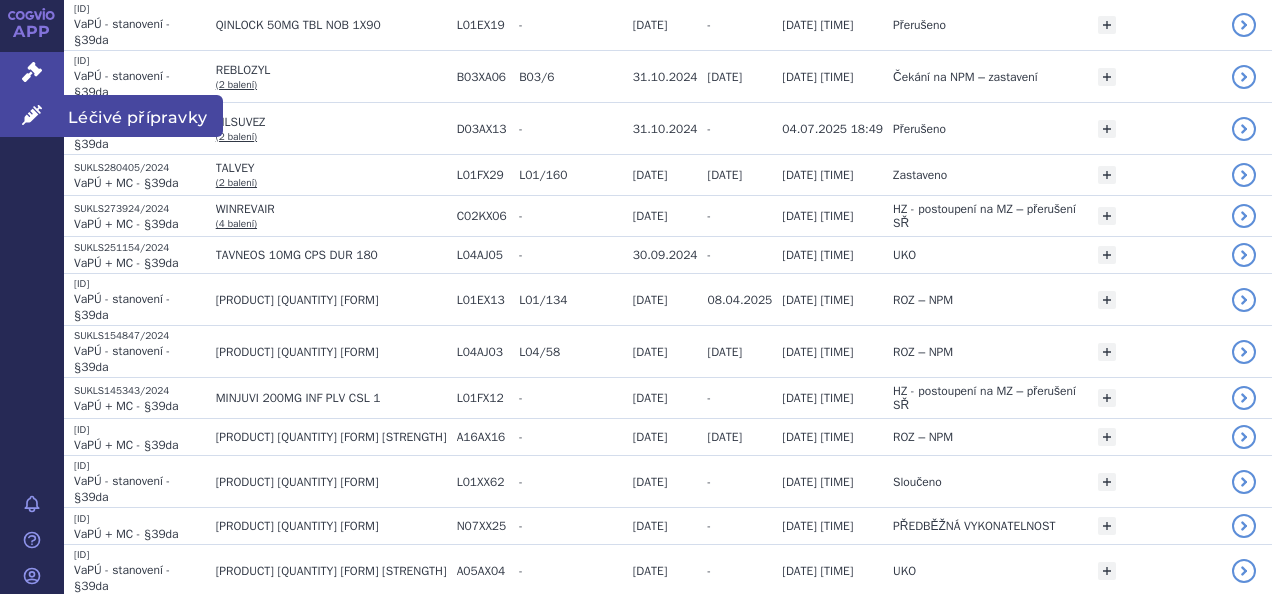 click on "Léčivé přípravky" at bounding box center [32, 116] 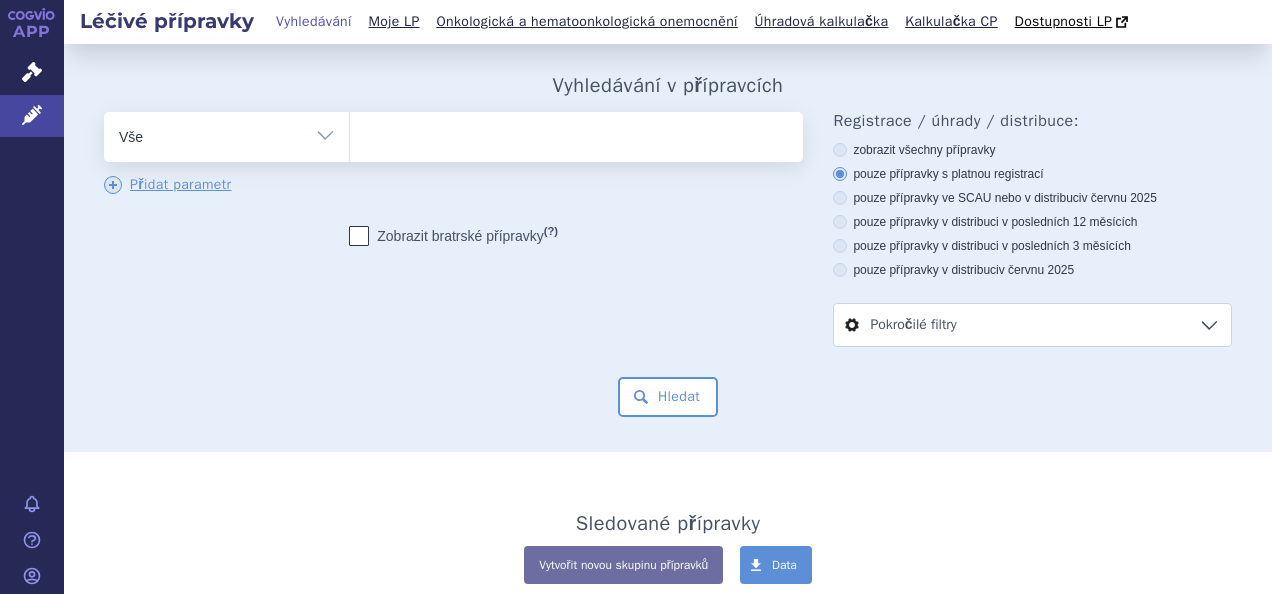scroll, scrollTop: 0, scrollLeft: 0, axis: both 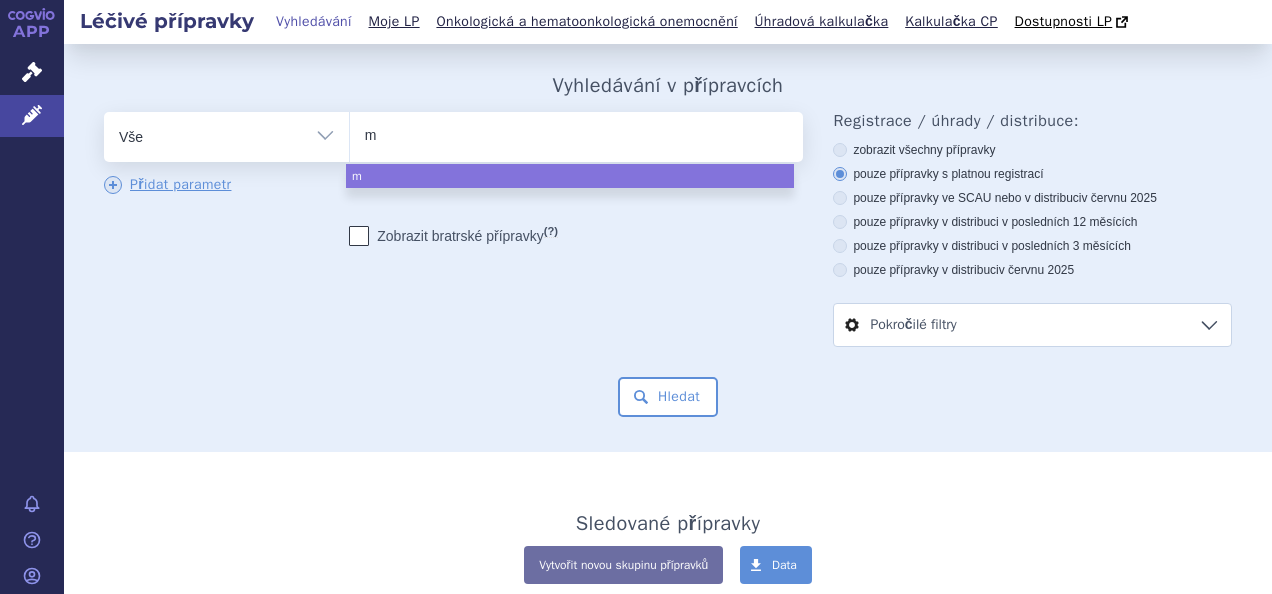 type on "ma" 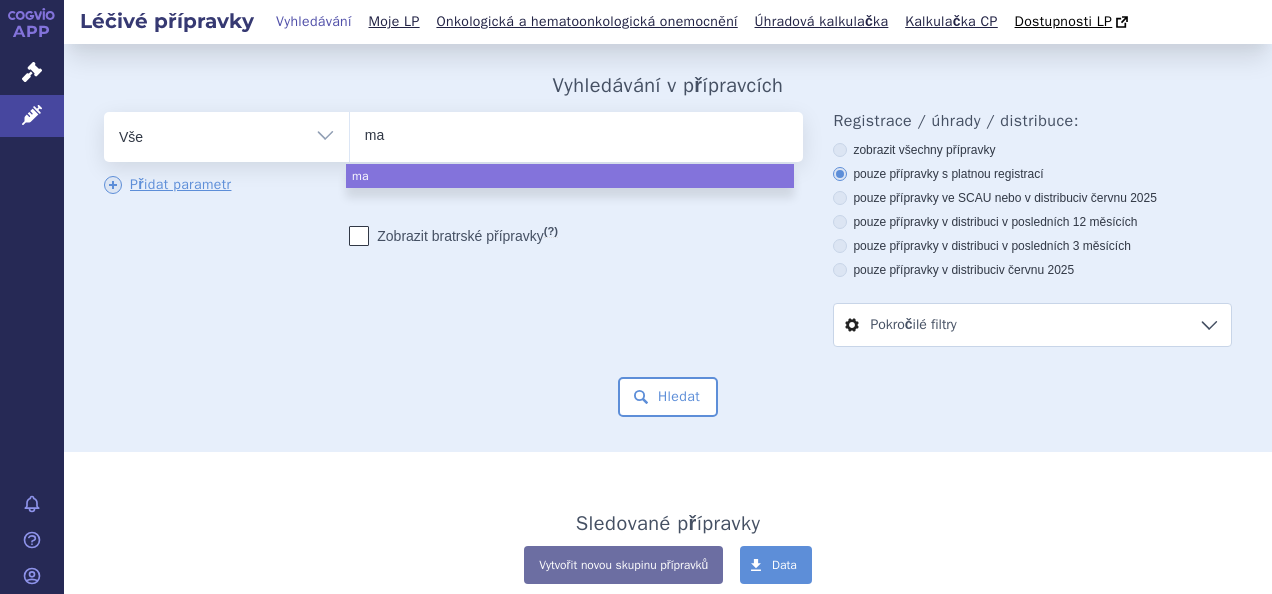 type on "m" 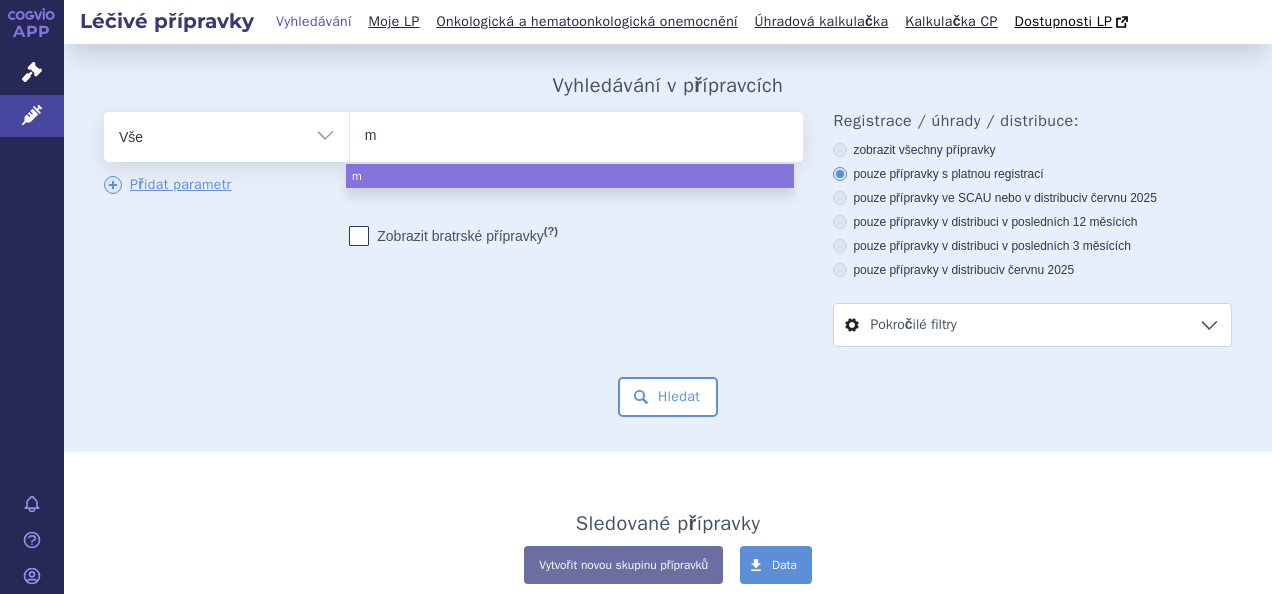 type 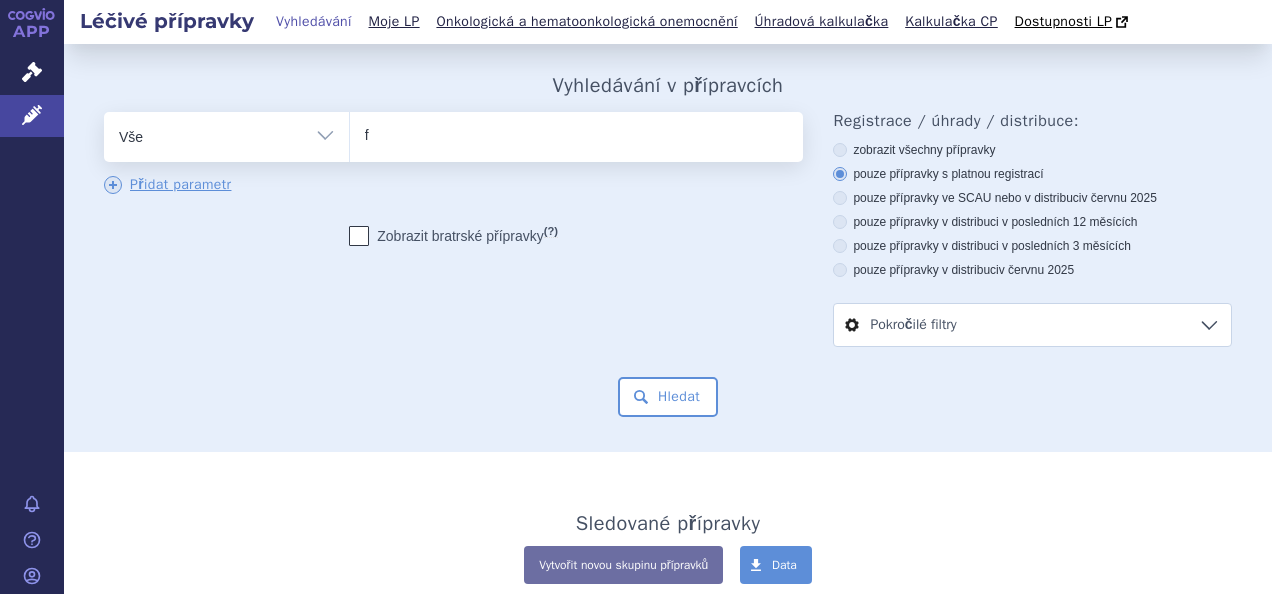 type on "fa" 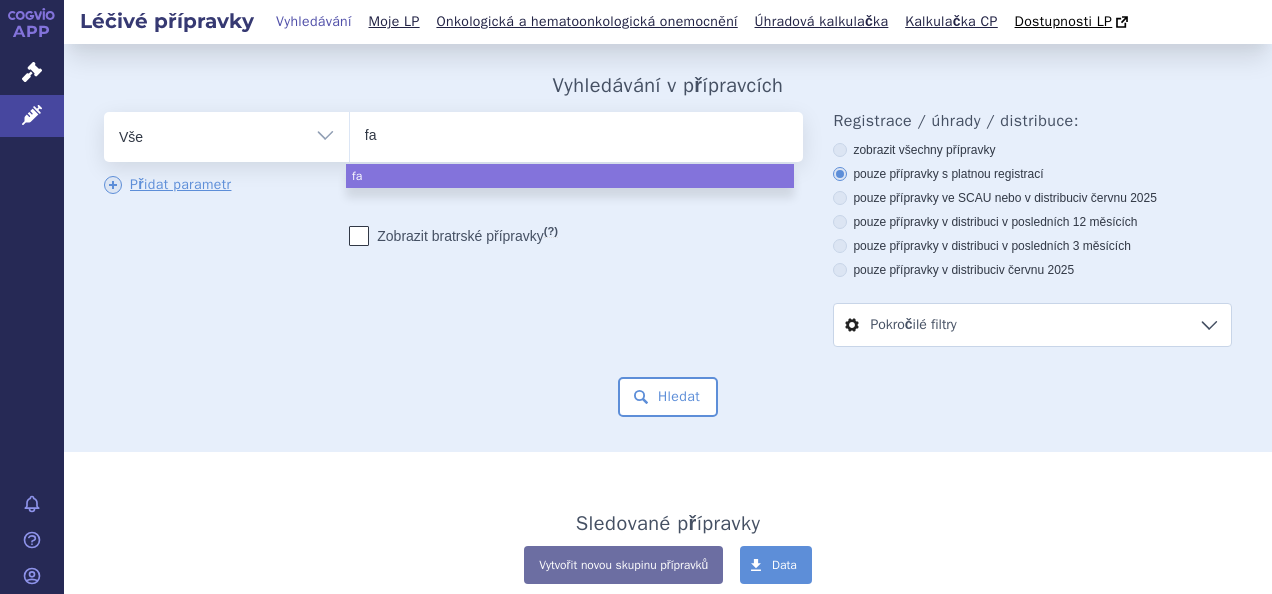 type on "fab" 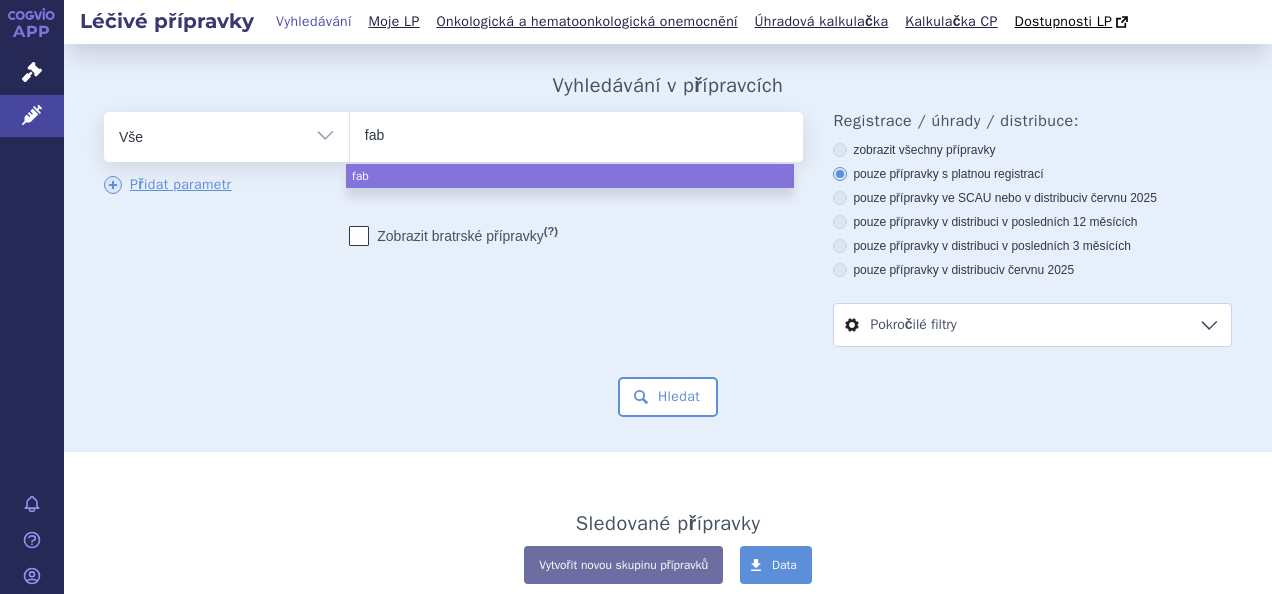 type on "fabh" 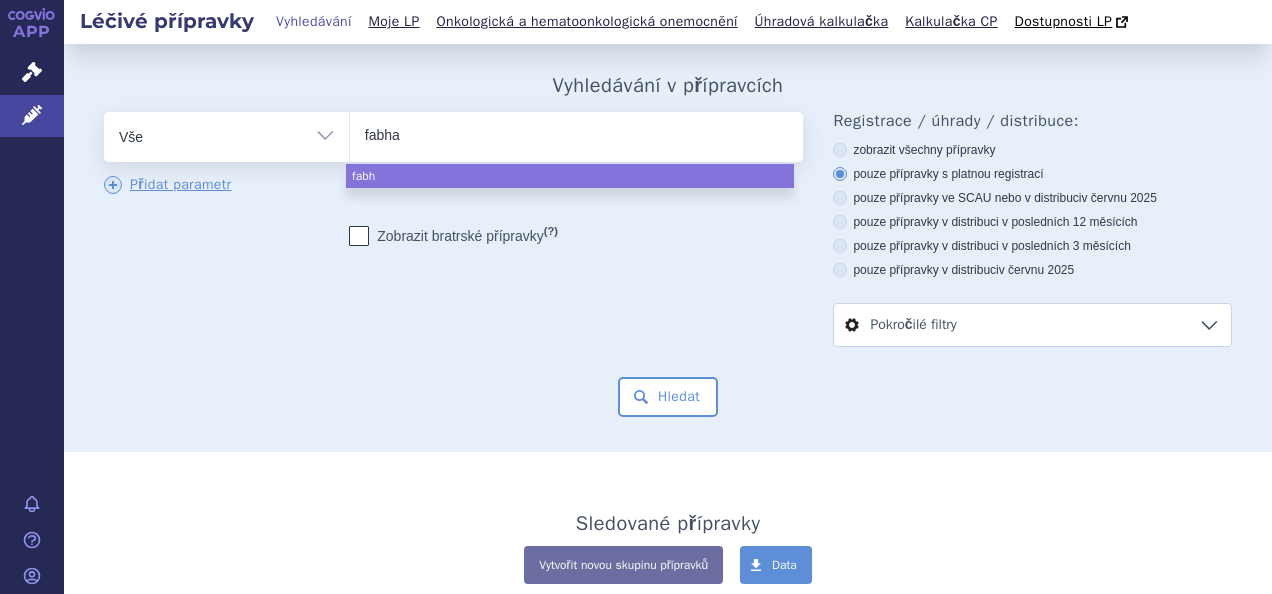 type on "fabhal" 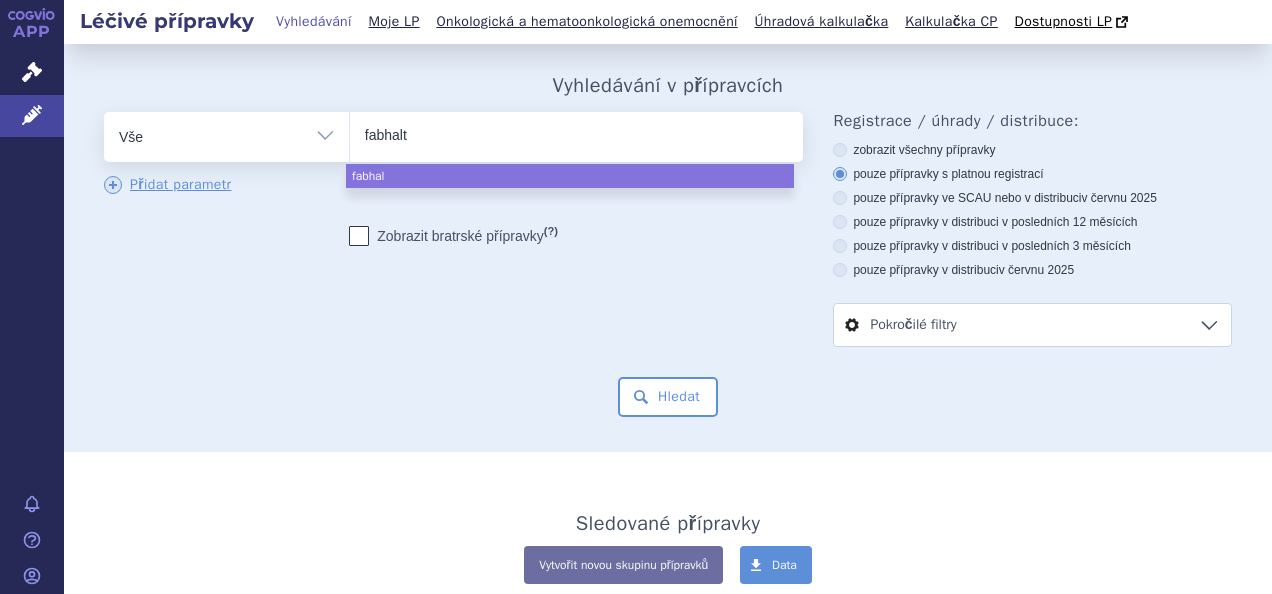 type on "fabhalta" 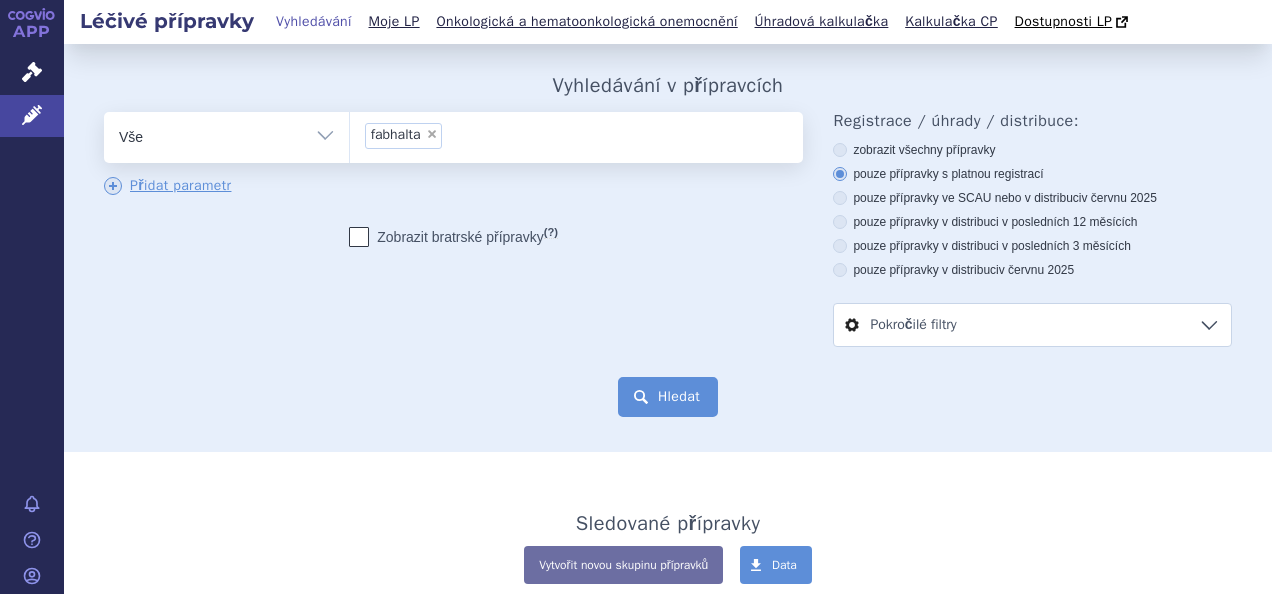click on "Hledat" at bounding box center (668, 397) 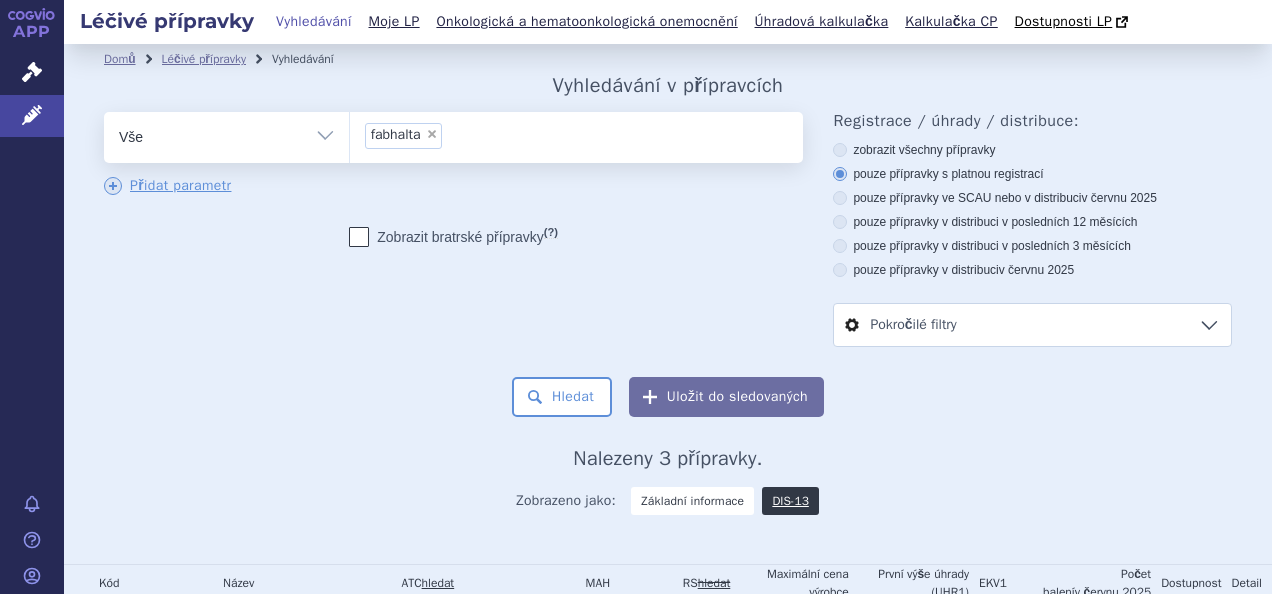 scroll, scrollTop: 0, scrollLeft: 0, axis: both 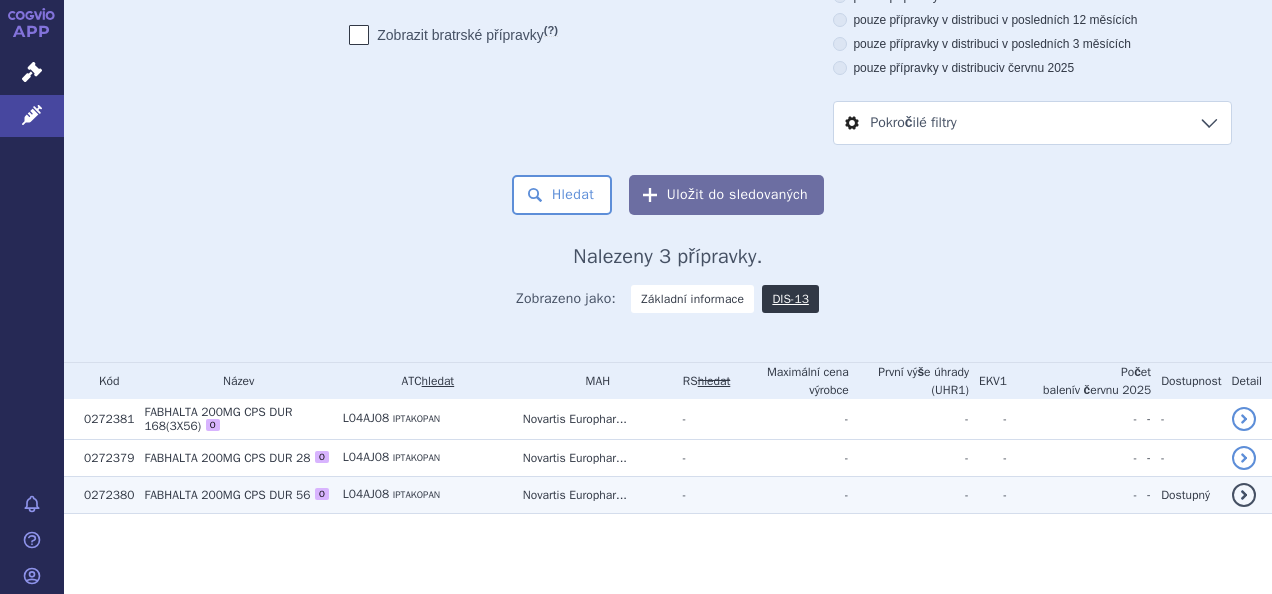 click on "FABHALTA" at bounding box center (170, 412) 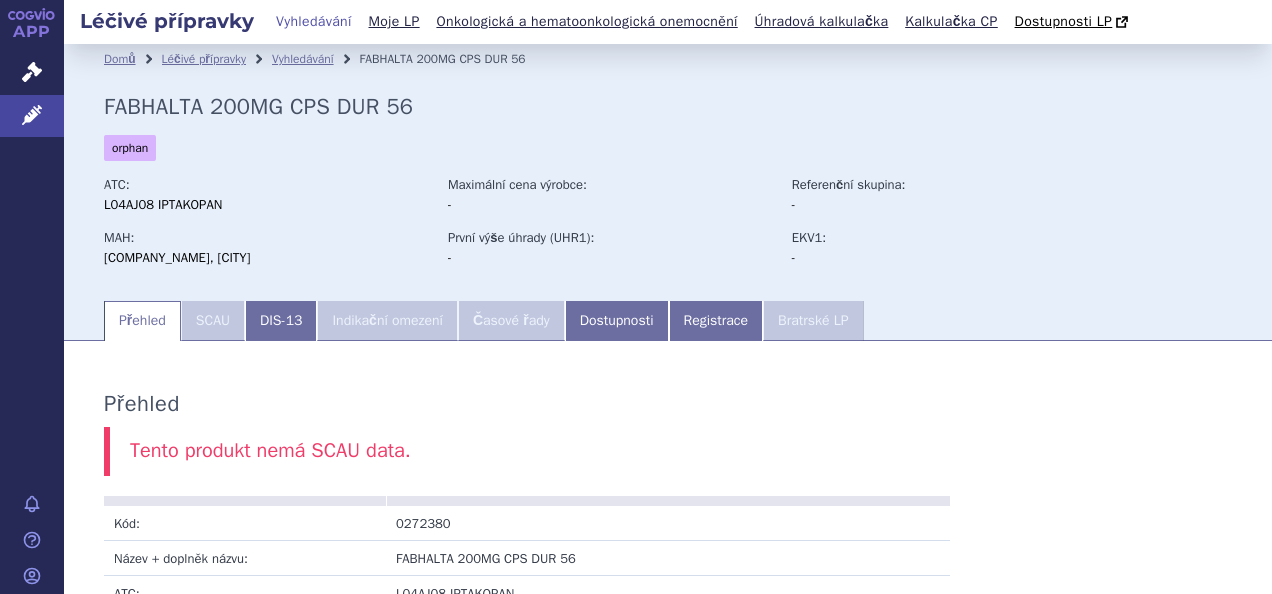 scroll, scrollTop: 0, scrollLeft: 0, axis: both 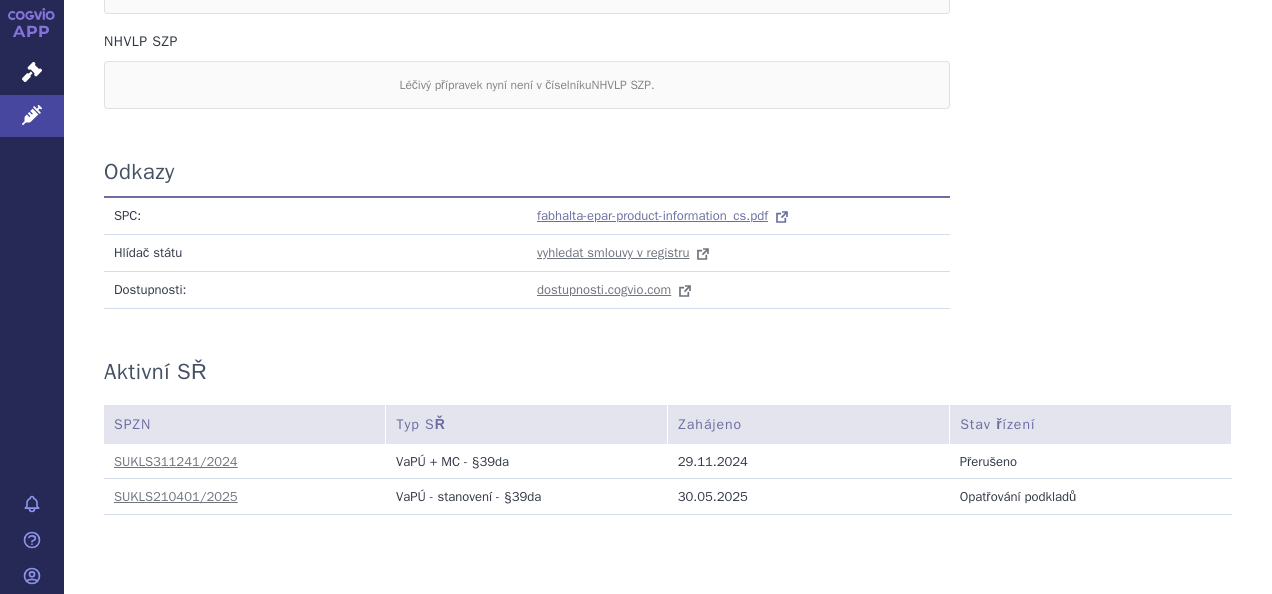 click on "fabhalta-epar-product-information_cs.pdf" at bounding box center (652, 215) 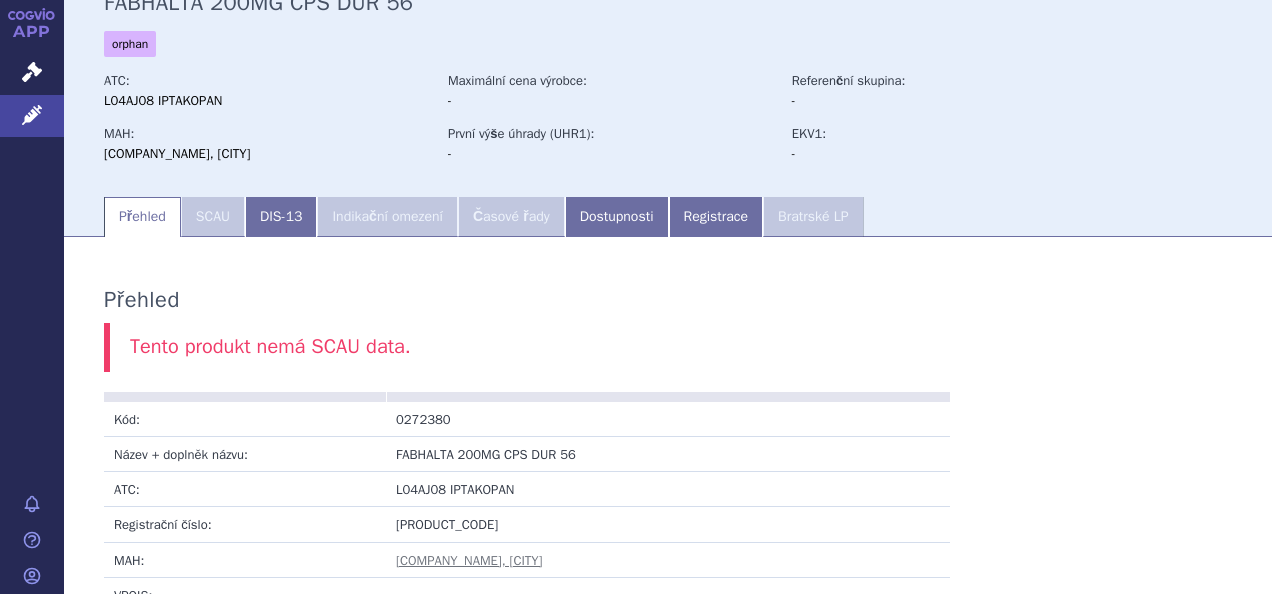 scroll, scrollTop: 245, scrollLeft: 0, axis: vertical 